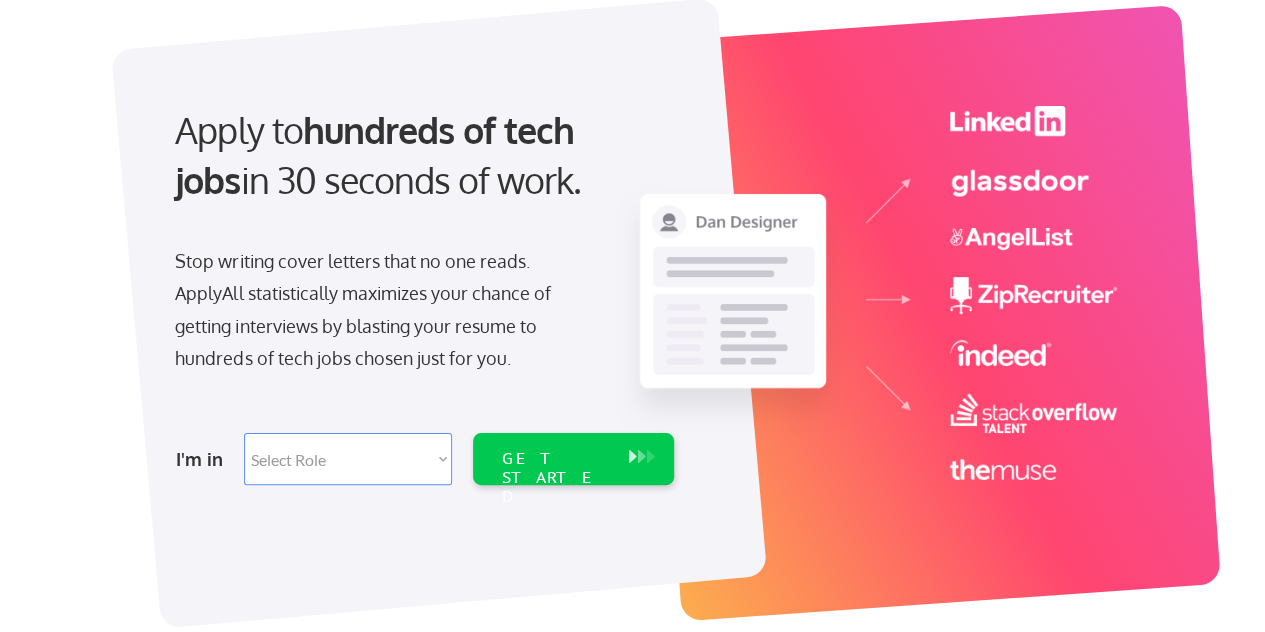 scroll, scrollTop: 131, scrollLeft: 0, axis: vertical 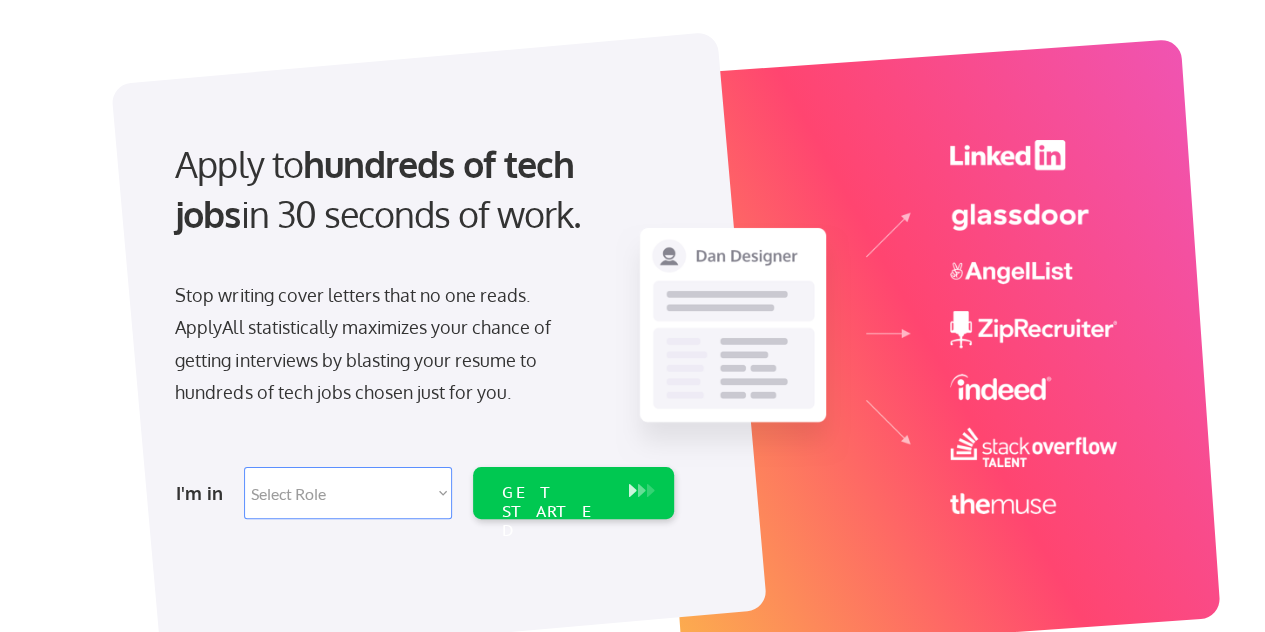 click on "I'm in Select Role Software Engineering Product Management Customer Success Sales UI/UX/Product Design Technical Project/Program Mgmt Marketing & Growth Data HR/Recruiting IT/Cybersecurity Tech Finance/Ops/Strategy Customer Support GET STARTED" at bounding box center [422, 493] 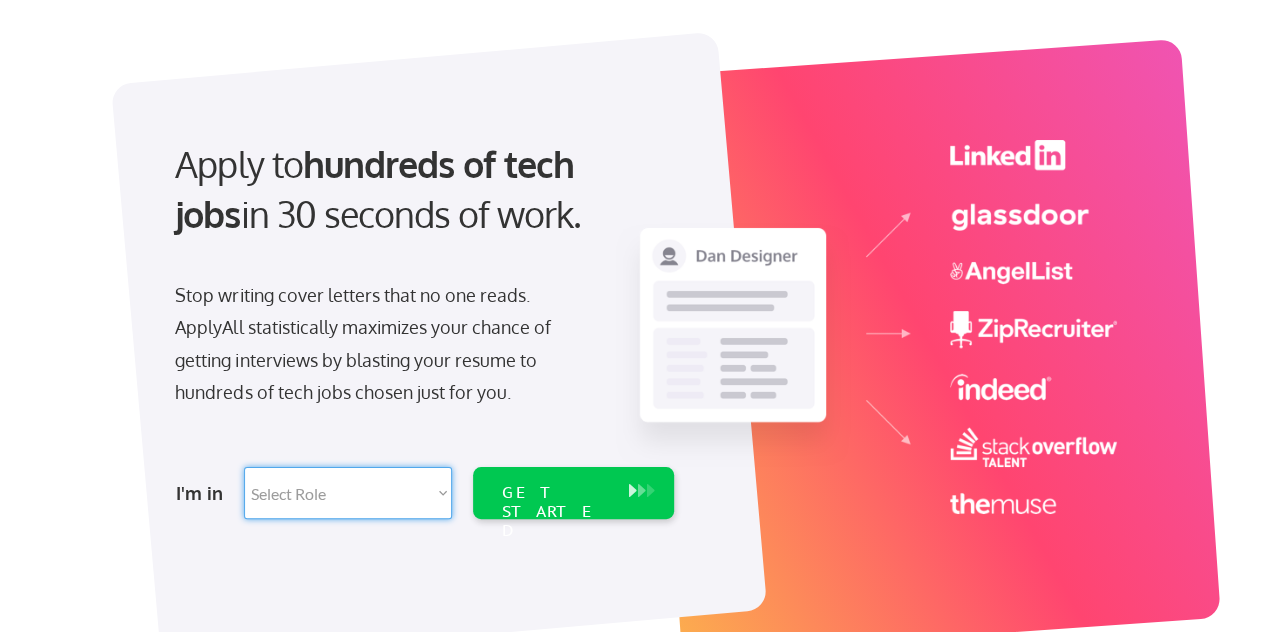 click on "Select Role Software Engineering Product Management Customer Success Sales UI/UX/Product Design Technical Project/Program Mgmt Marketing & Growth Data HR/Recruiting IT/Cybersecurity Tech Finance/Ops/Strategy Customer Support" at bounding box center [348, 493] 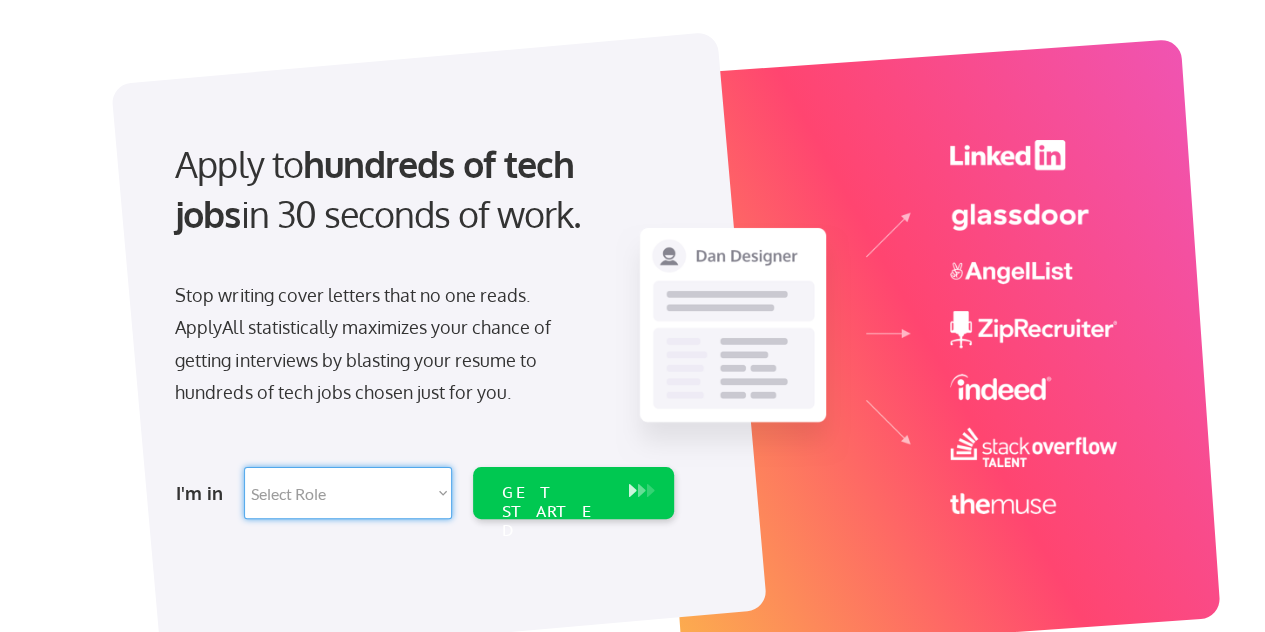 select on ""it_security"" 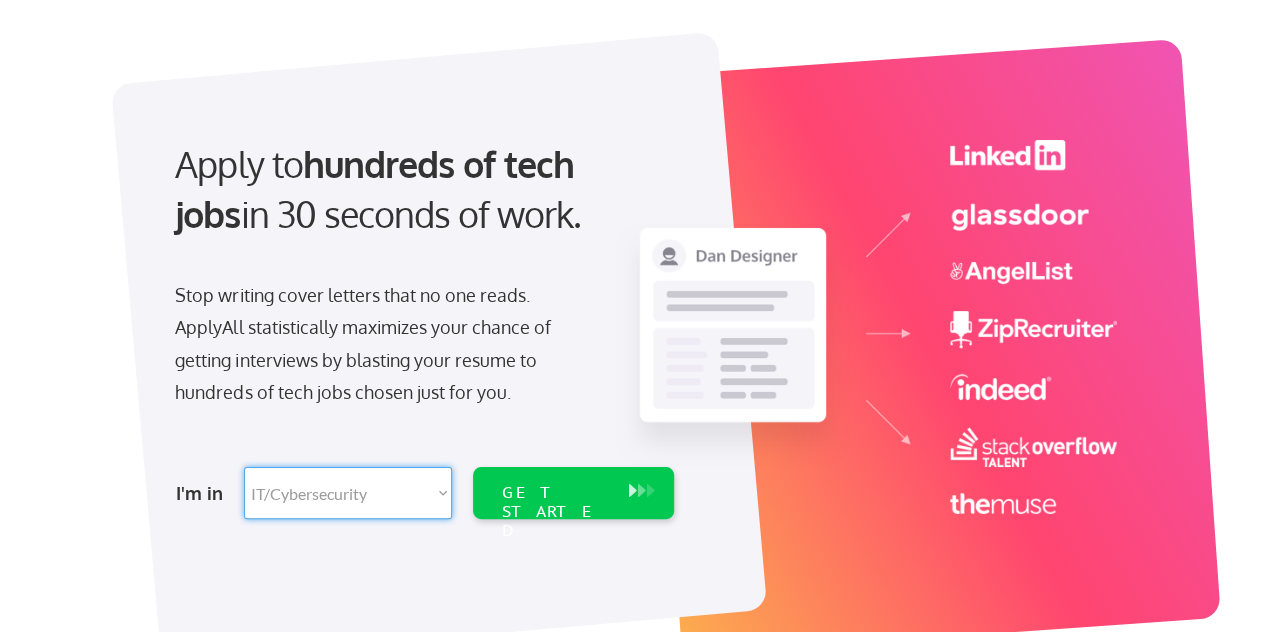 click on "Select Role Software Engineering Product Management Customer Success Sales UI/UX/Product Design Technical Project/Program Mgmt Marketing & Growth Data HR/Recruiting IT/Cybersecurity Tech Finance/Ops/Strategy Customer Support" at bounding box center [348, 493] 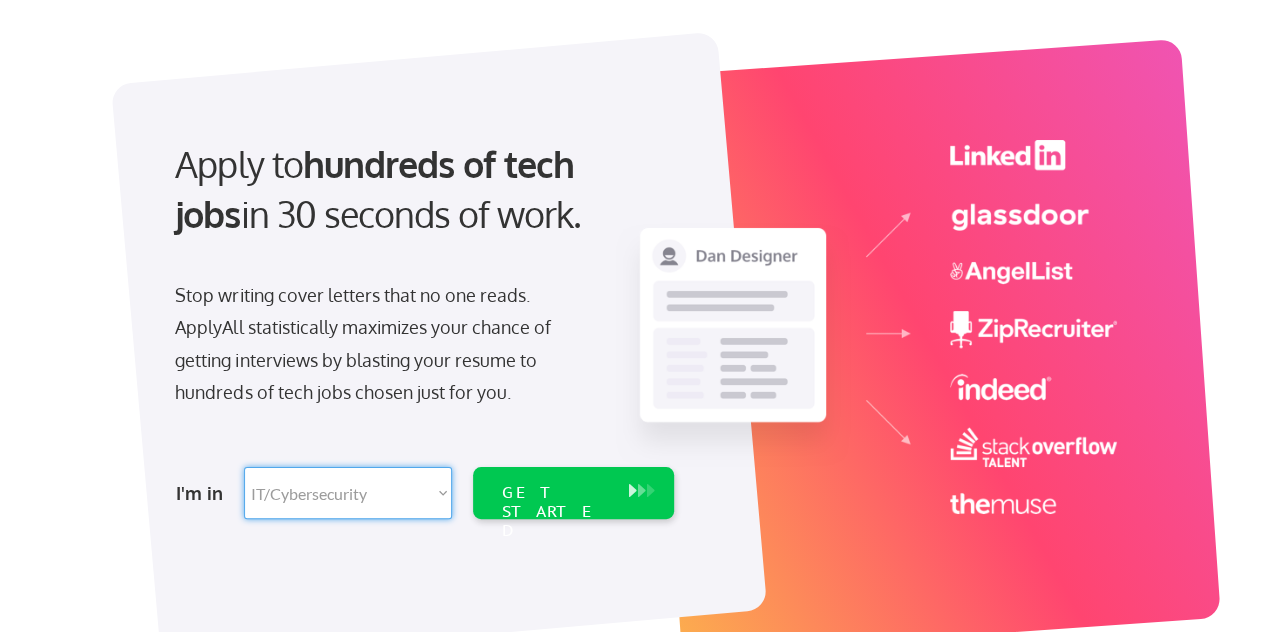 select on ""it_security"" 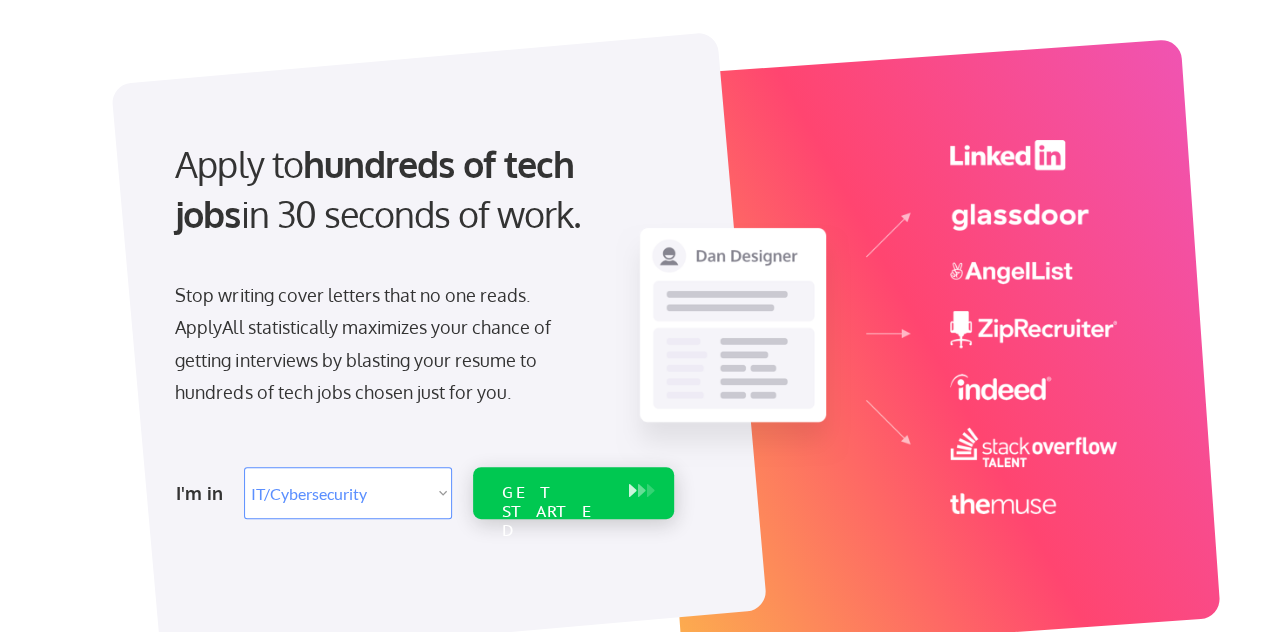 click on "GET STARTED" at bounding box center [554, 512] 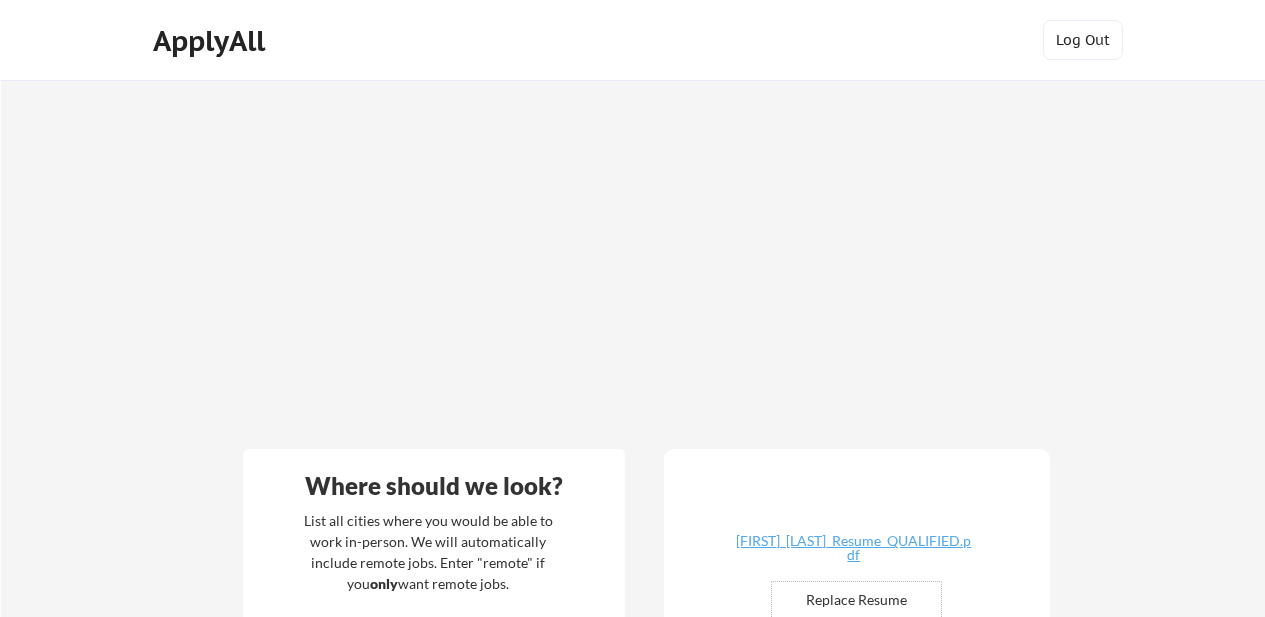 scroll, scrollTop: 0, scrollLeft: 0, axis: both 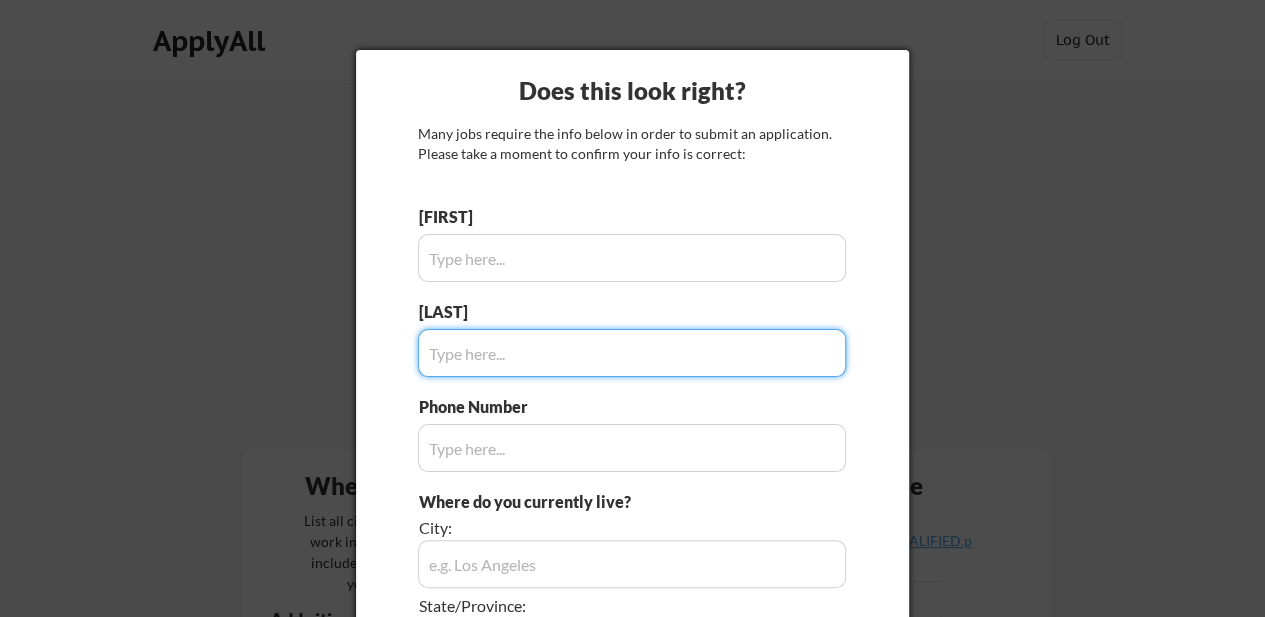 click at bounding box center [632, 353] 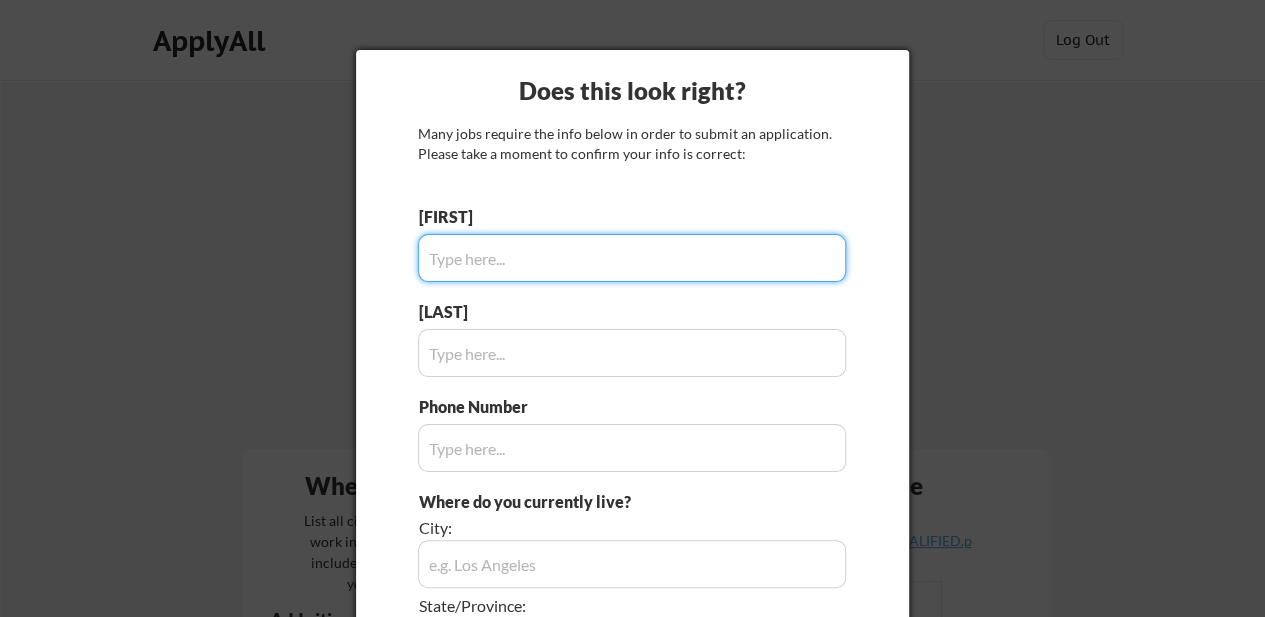 type on "S" 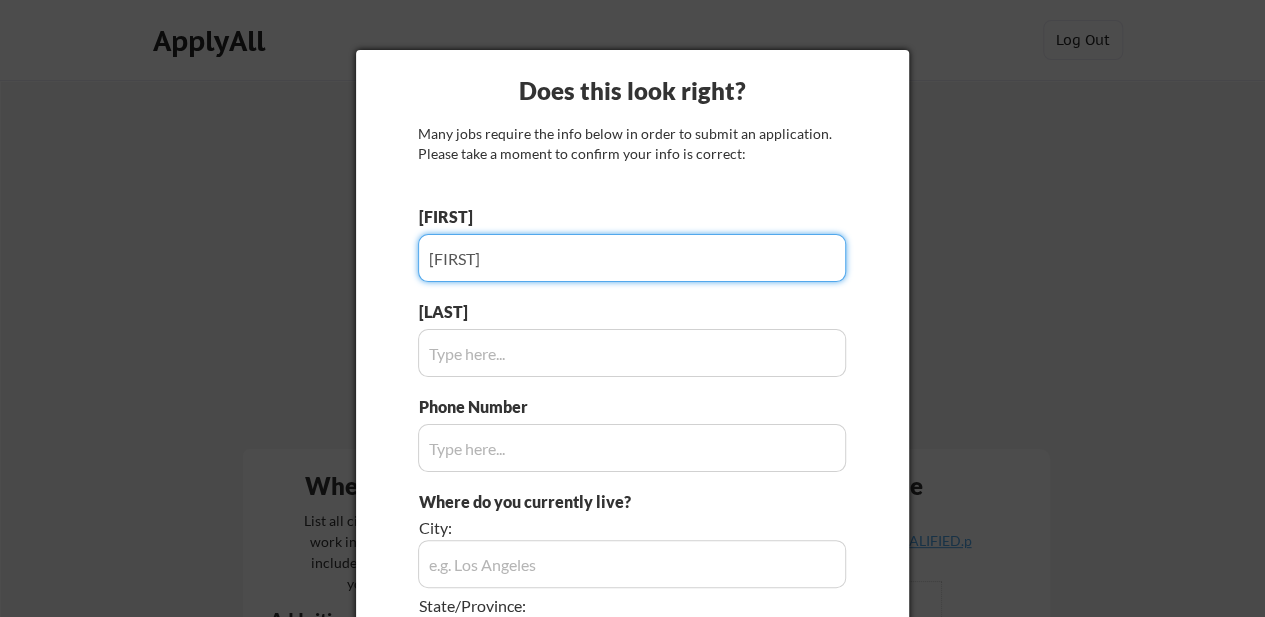 type on "[FIRST]" 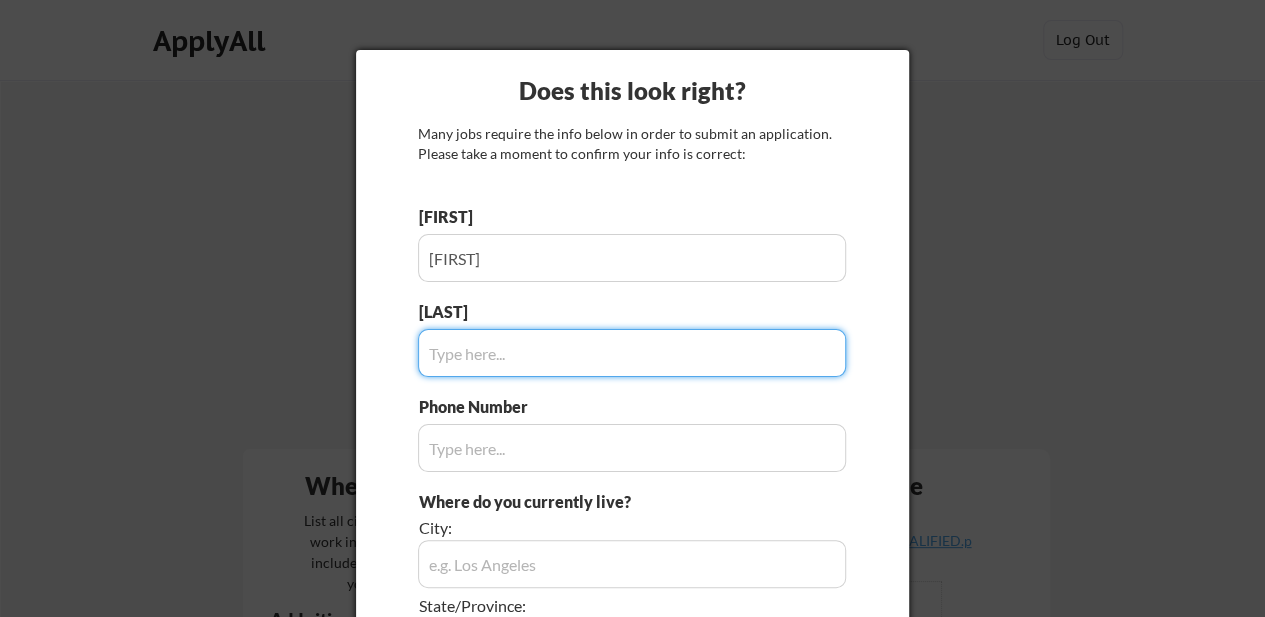 click at bounding box center [632, 353] 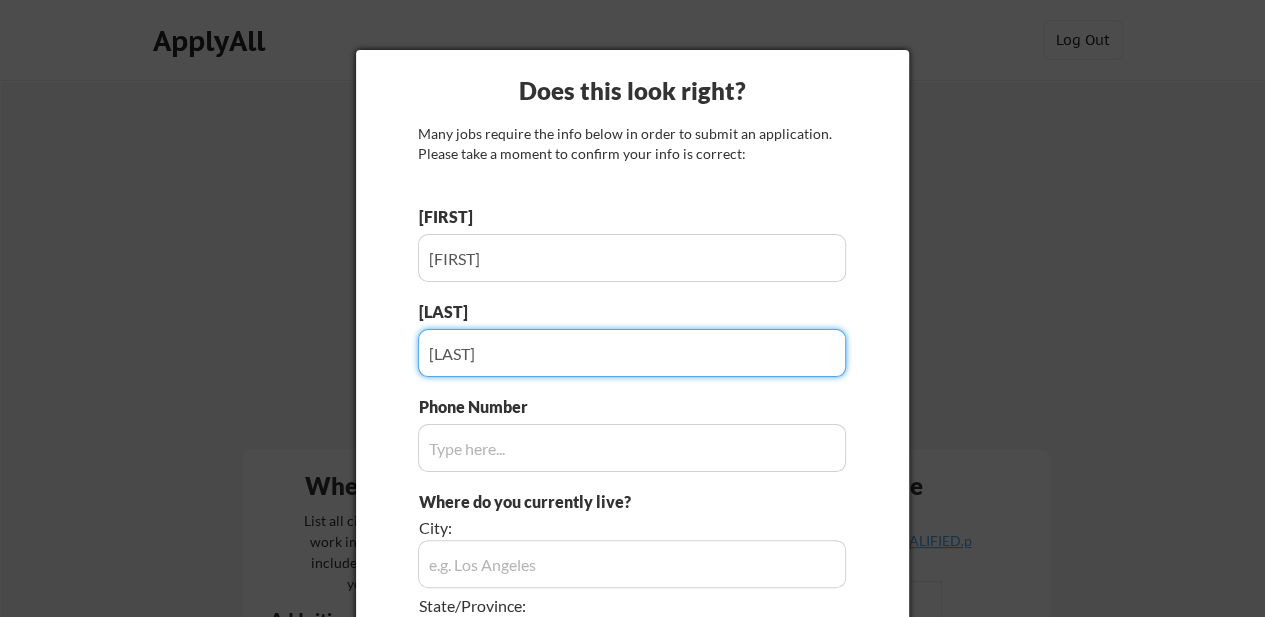type on "[LAST]" 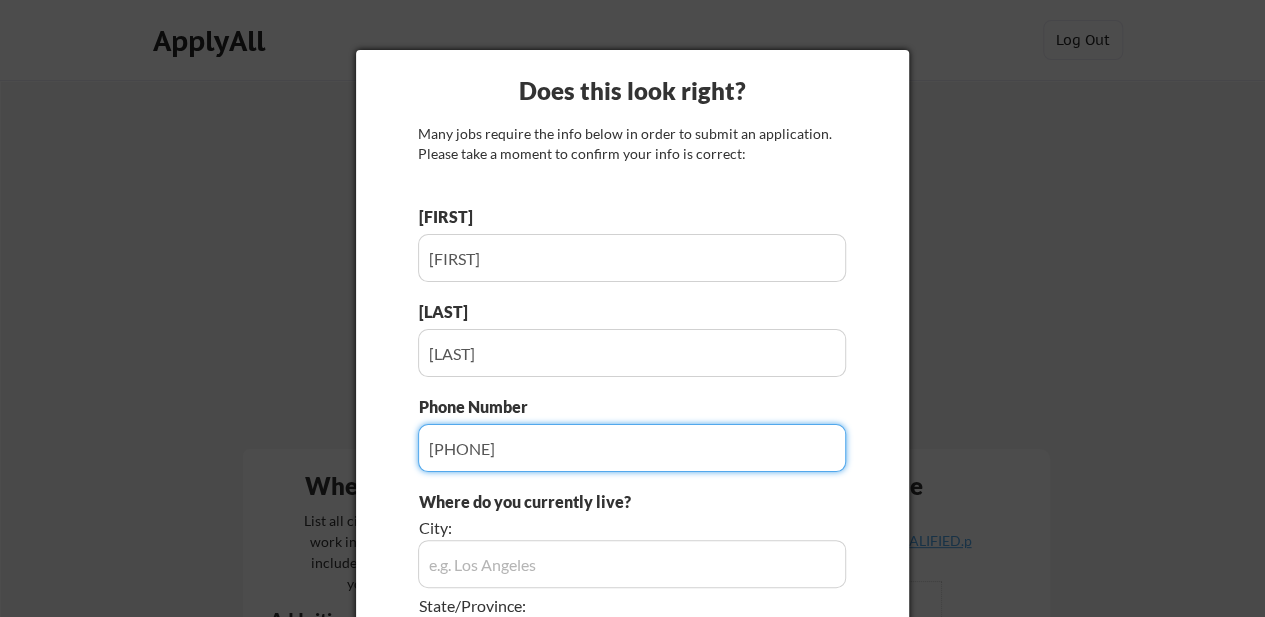 type on "[PHONE]" 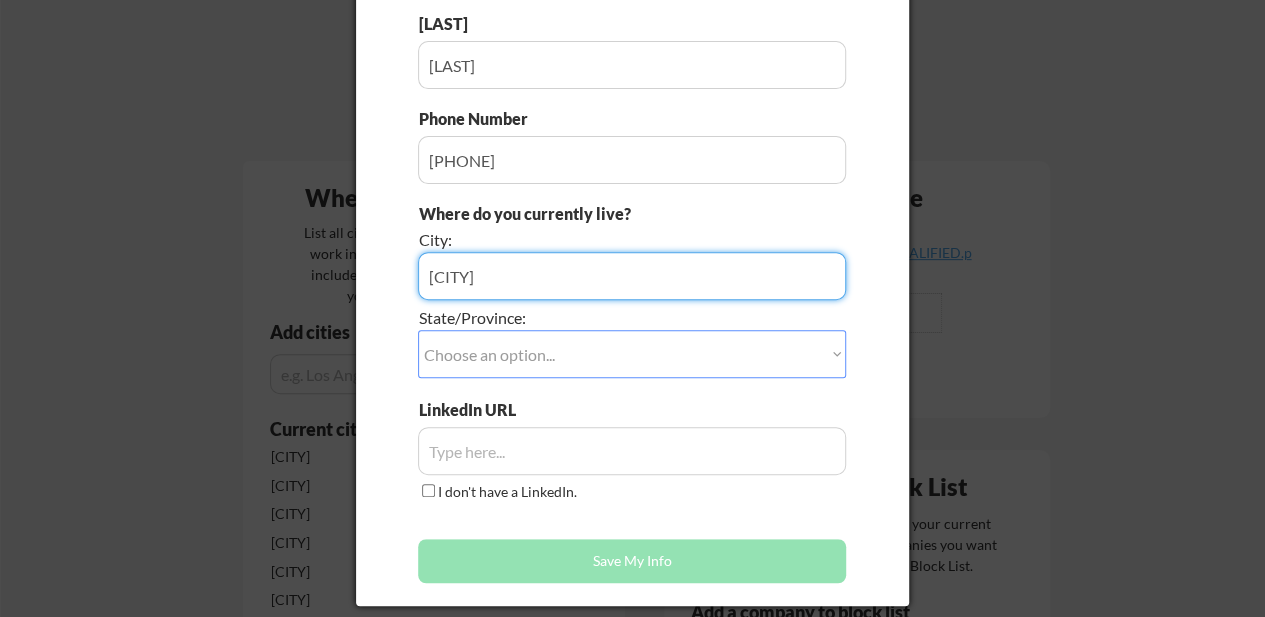 scroll, scrollTop: 302, scrollLeft: 0, axis: vertical 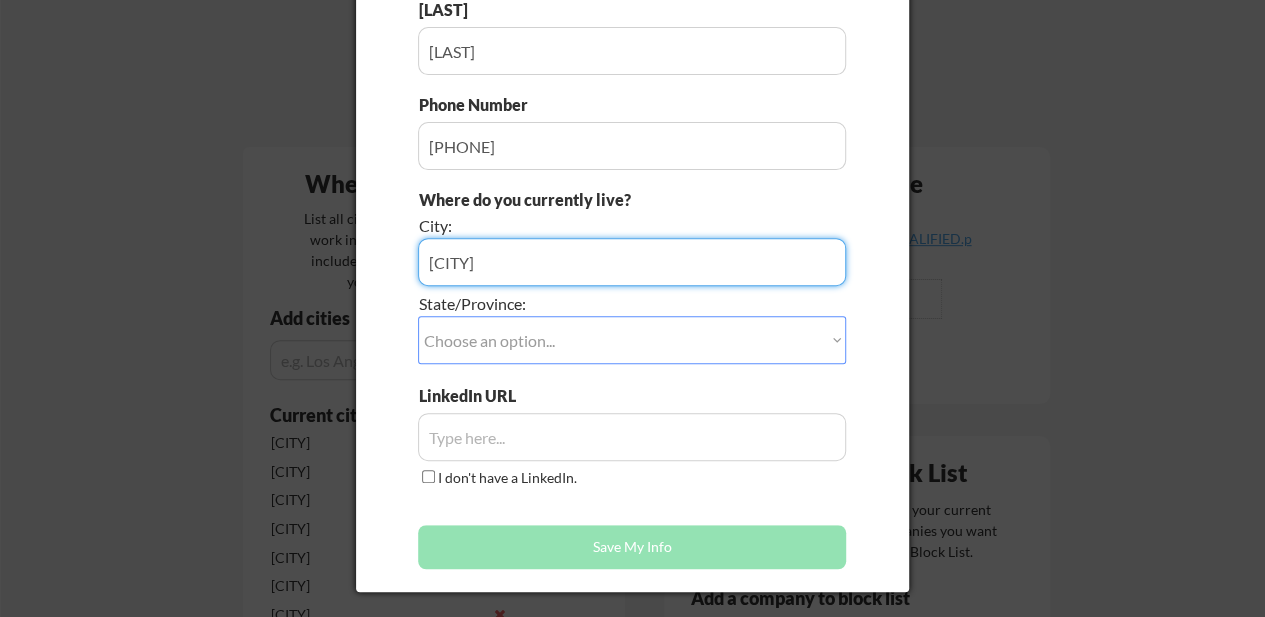 type on "[CITY]" 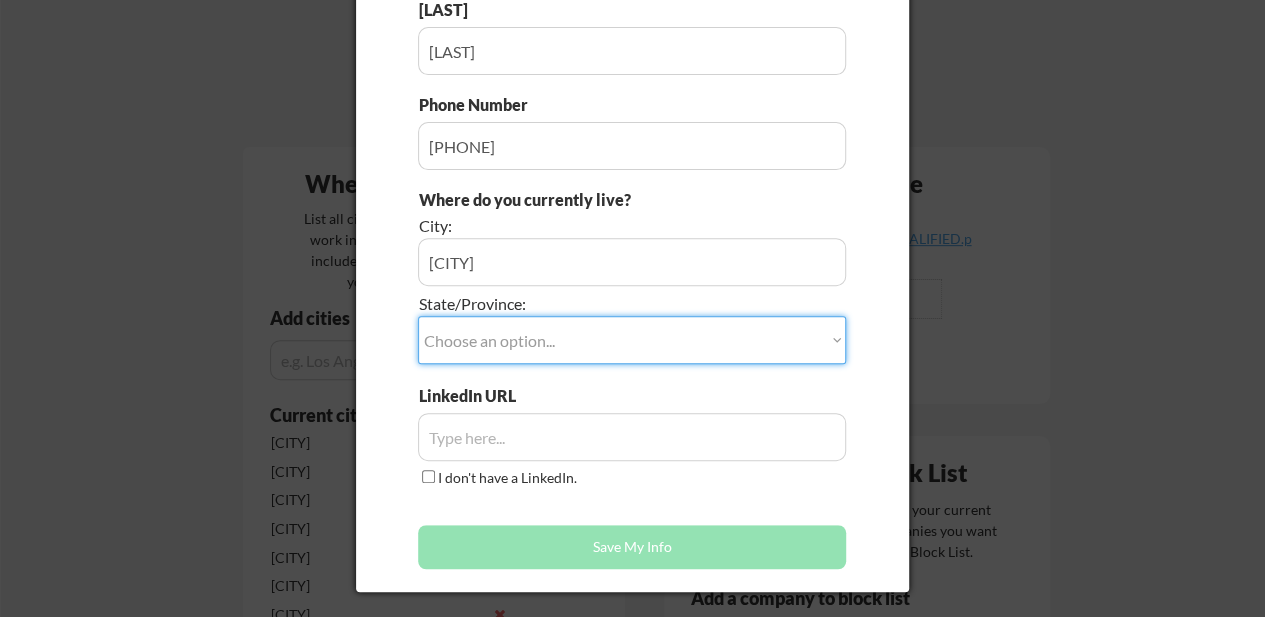 select on "[STATE]" 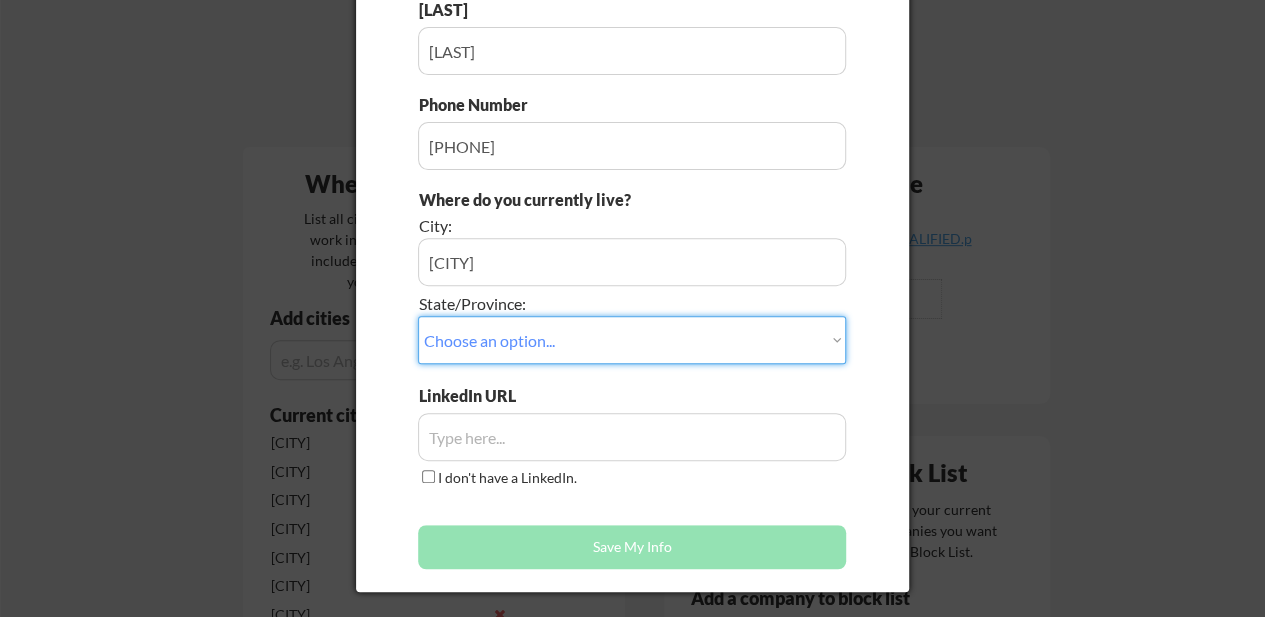 click at bounding box center (632, 437) 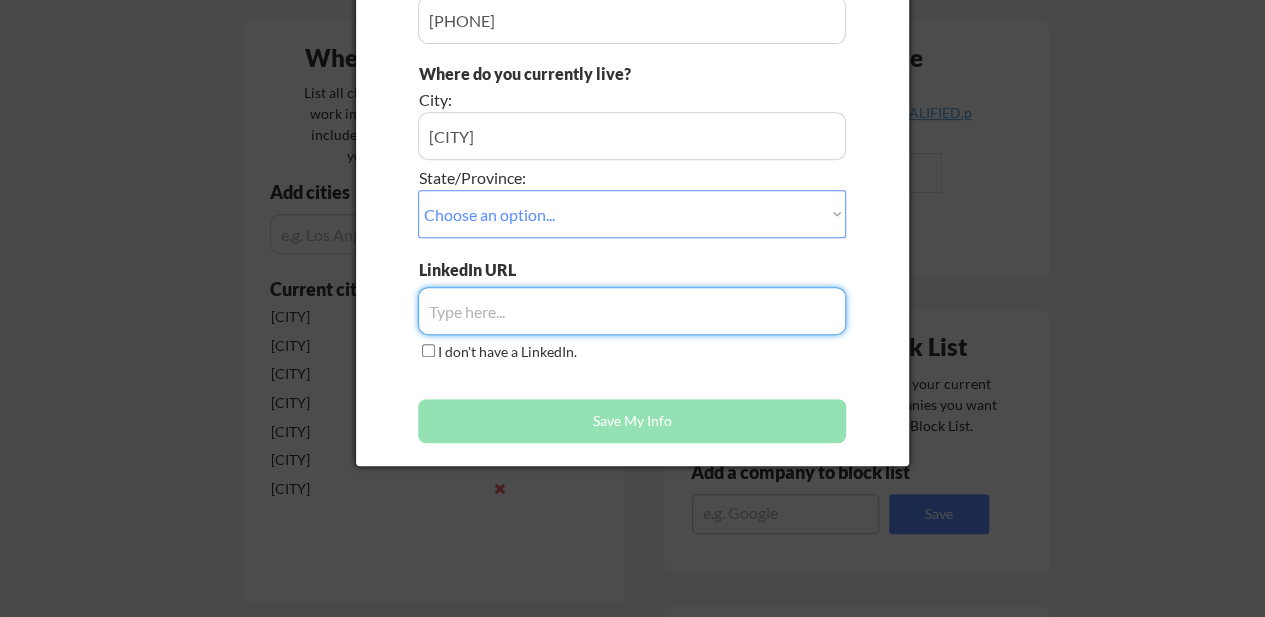scroll, scrollTop: 430, scrollLeft: 0, axis: vertical 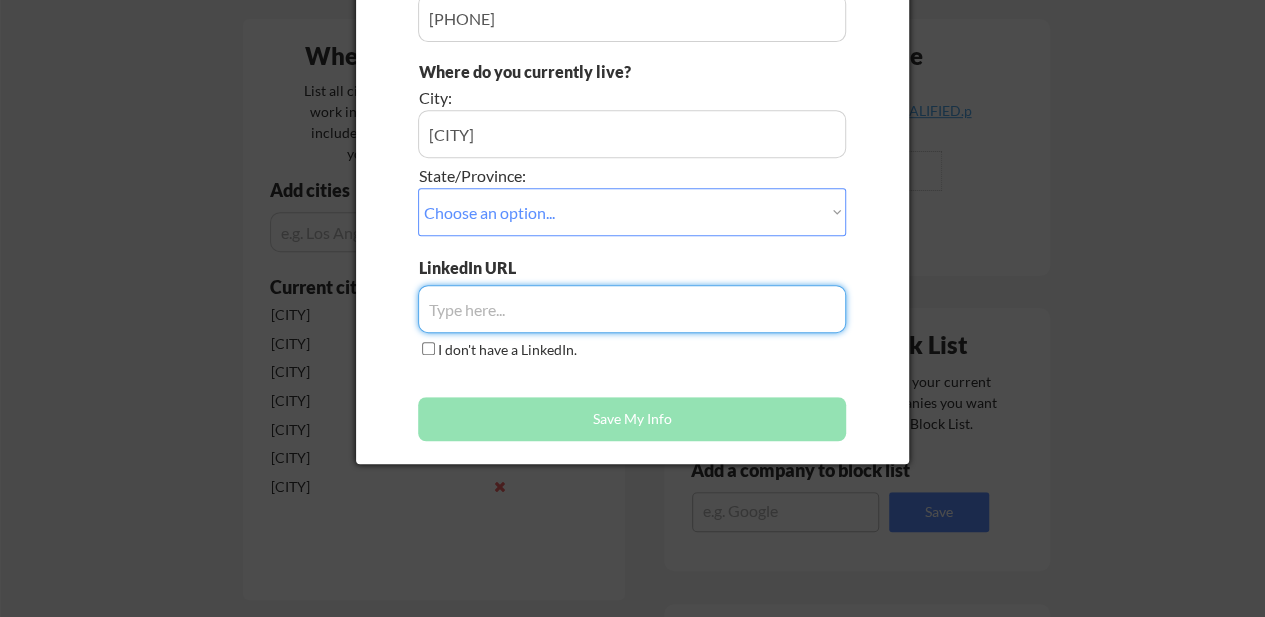 paste on "https://www.linkedin.com/in/[FIRST]-[LAST]-4858aa117/" 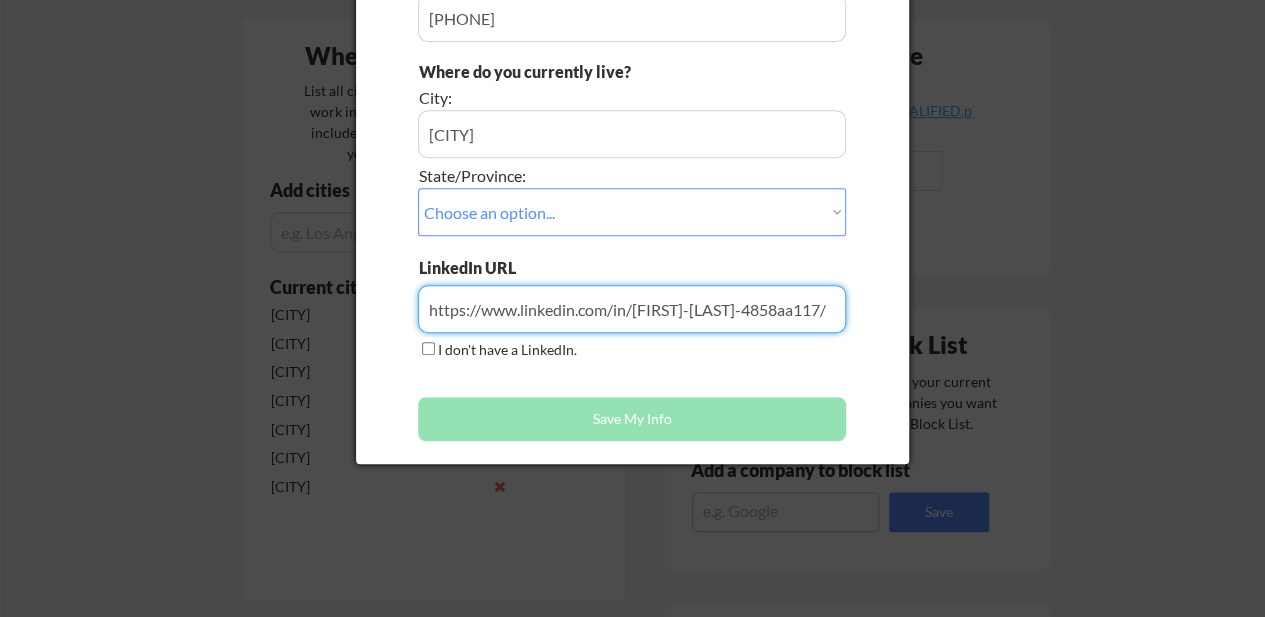 scroll, scrollTop: 0, scrollLeft: 10, axis: horizontal 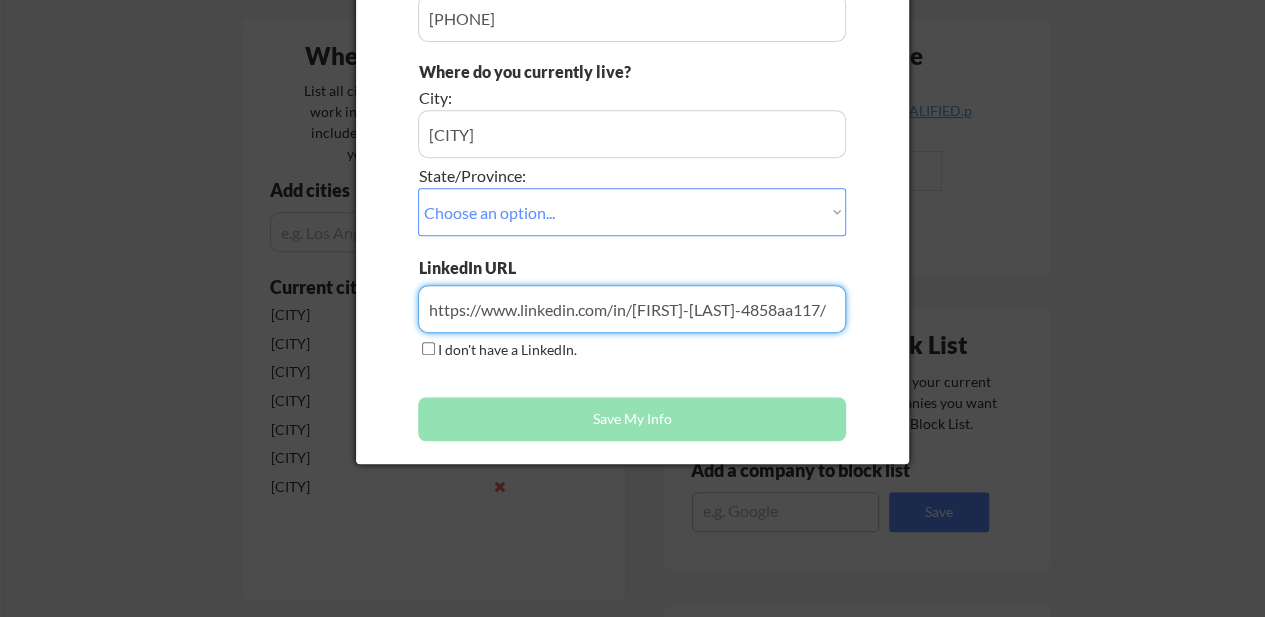 type on "https://www.linkedin.com/in/[FIRST]-[LAST]-4858aa117/" 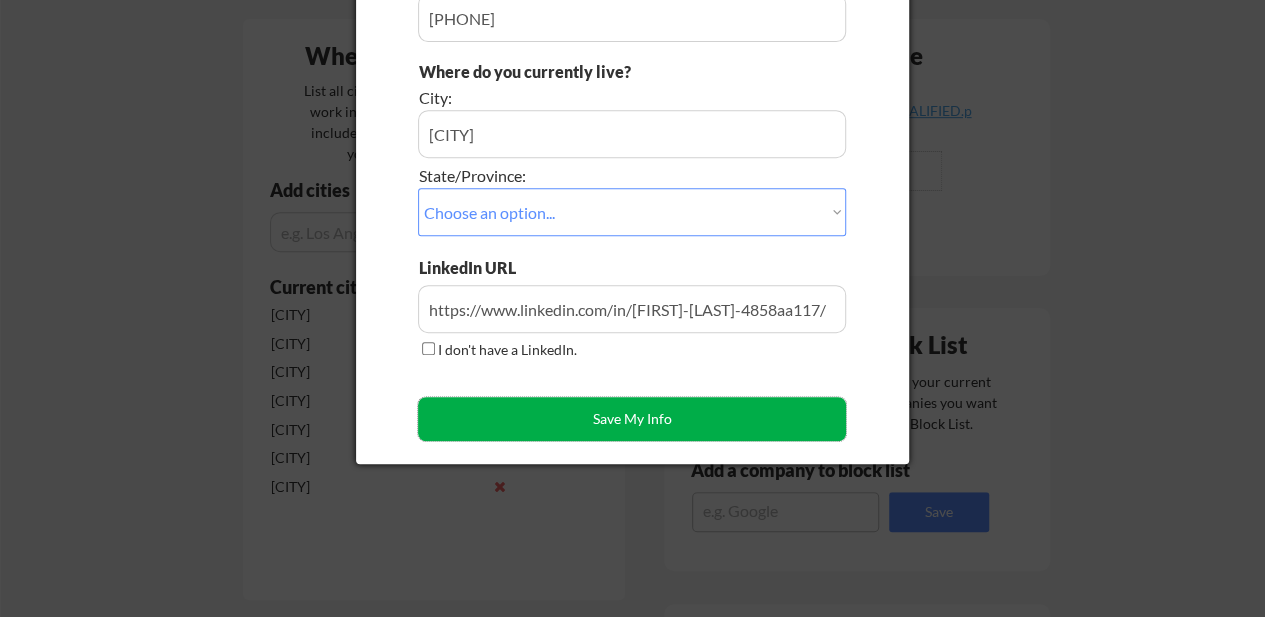click on "Save My Info" at bounding box center (632, 419) 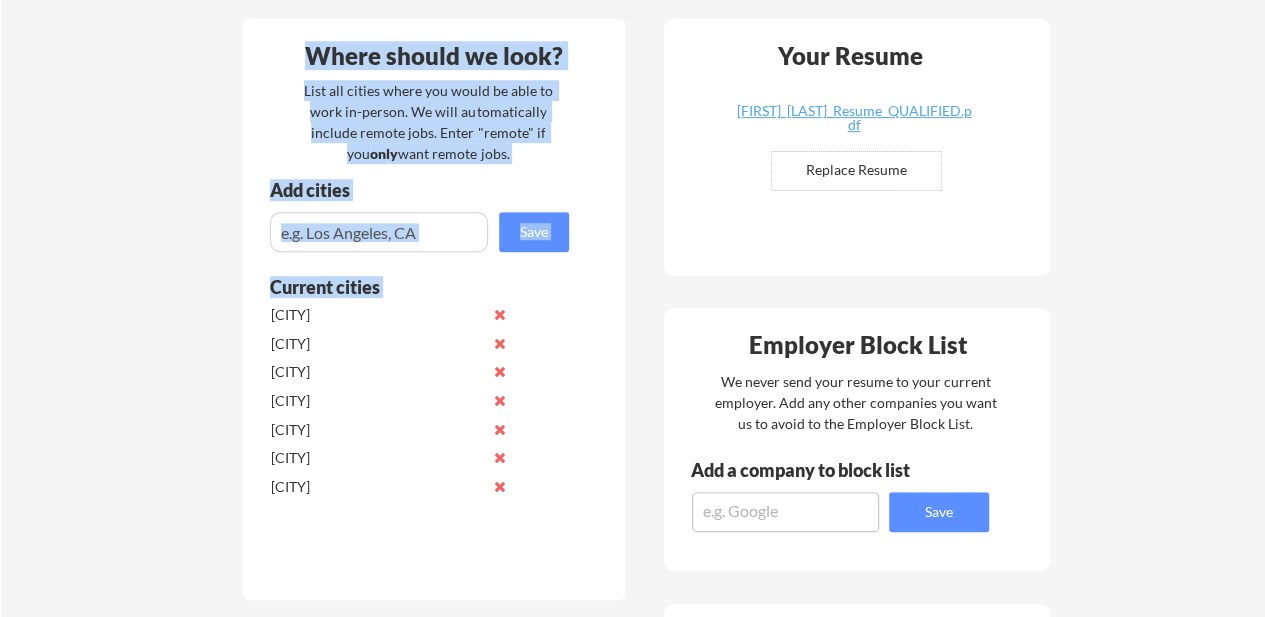drag, startPoint x: 564, startPoint y: 418, endPoint x: 300, endPoint y: 48, distance: 454.52832 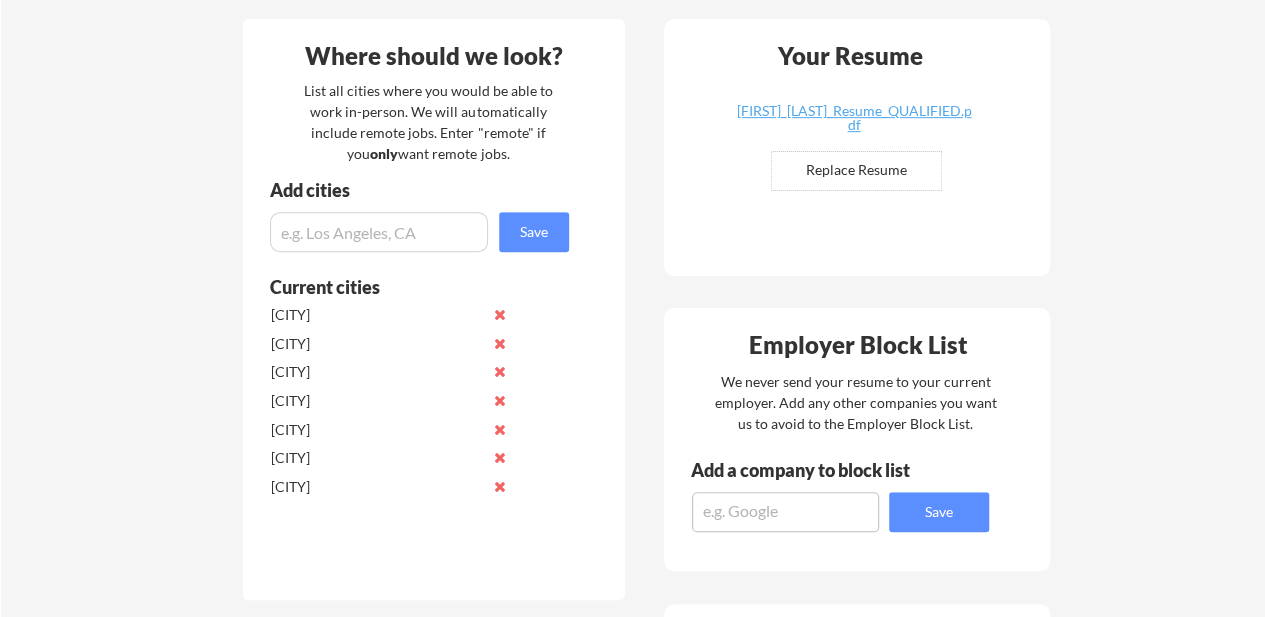 click at bounding box center [379, 232] 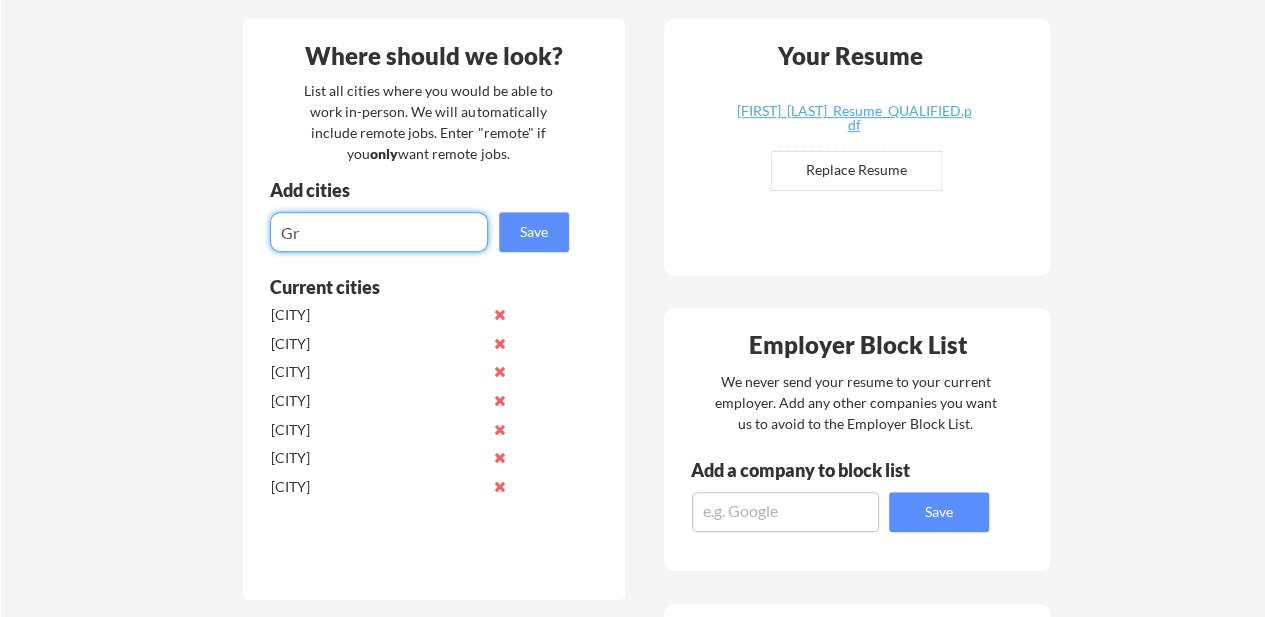type on "G" 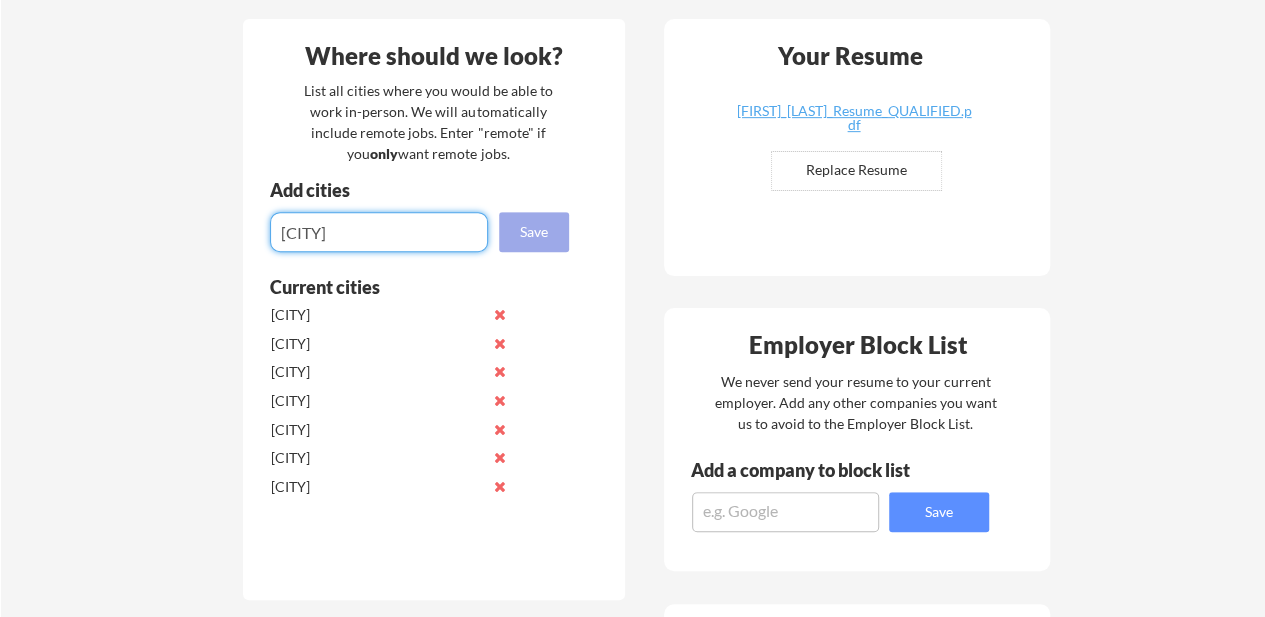 type on "[CITY]" 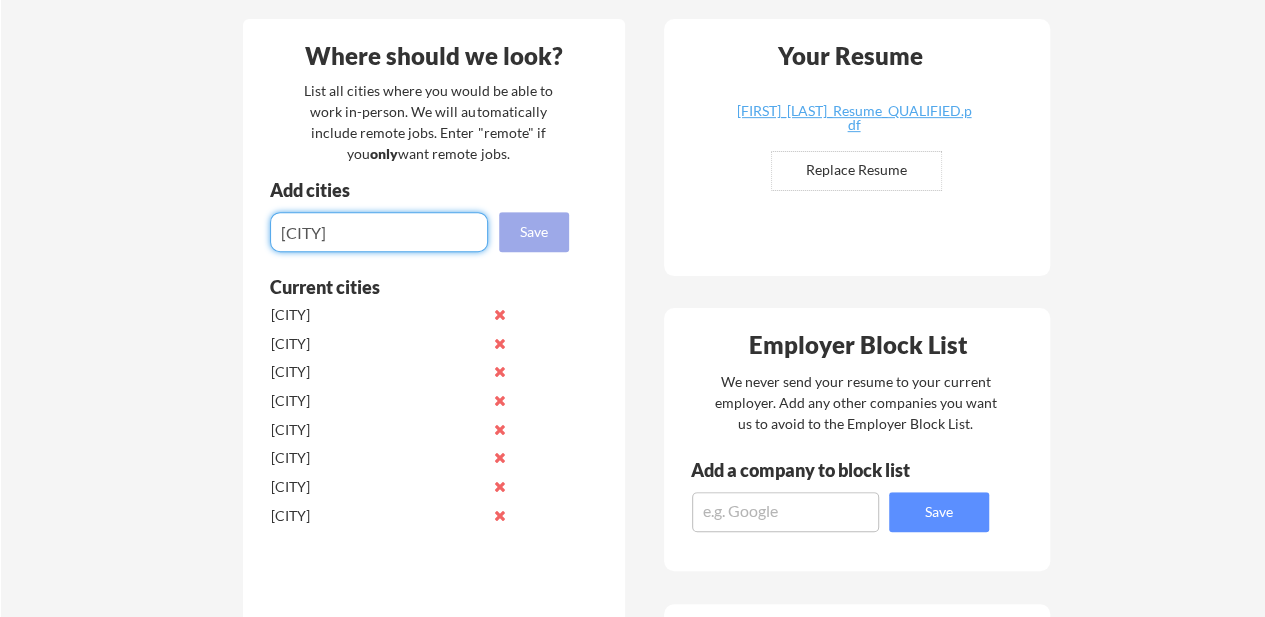 type on "[CITY]" 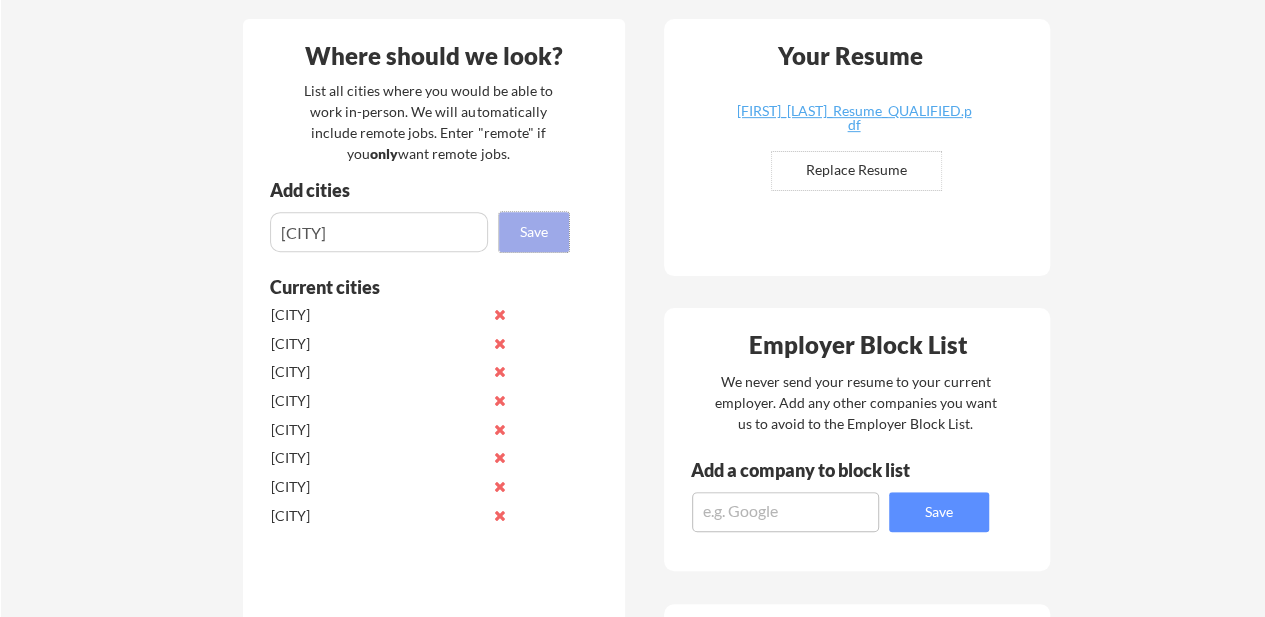click on "Save" at bounding box center [534, 232] 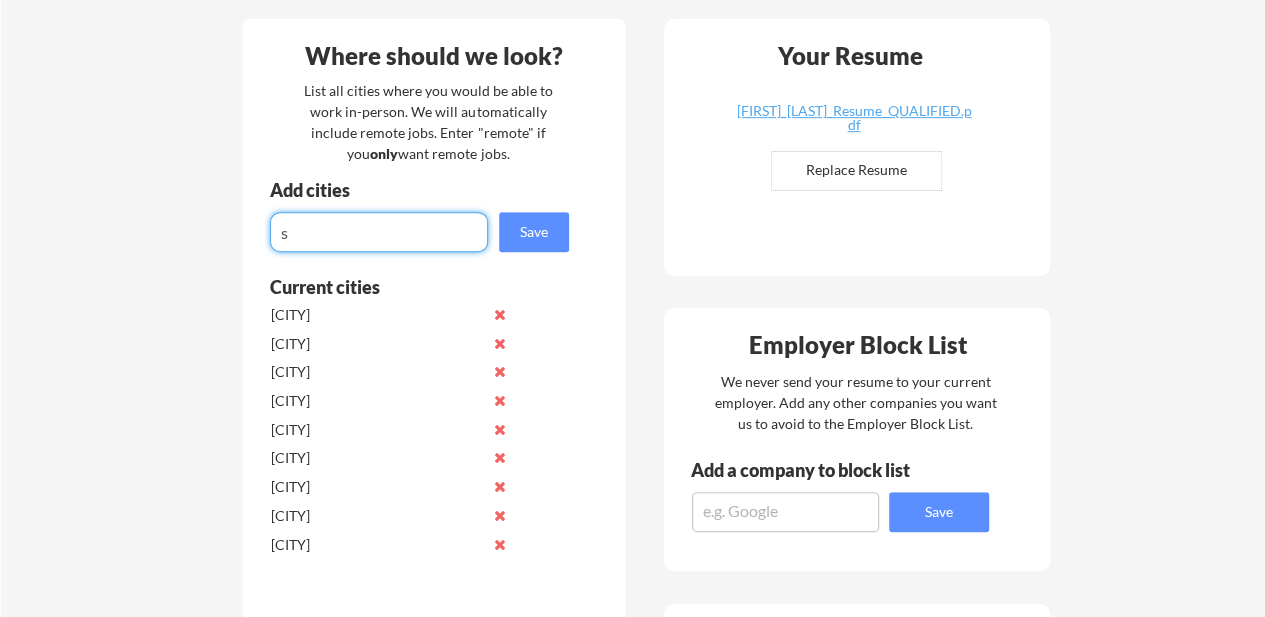 click at bounding box center [379, 232] 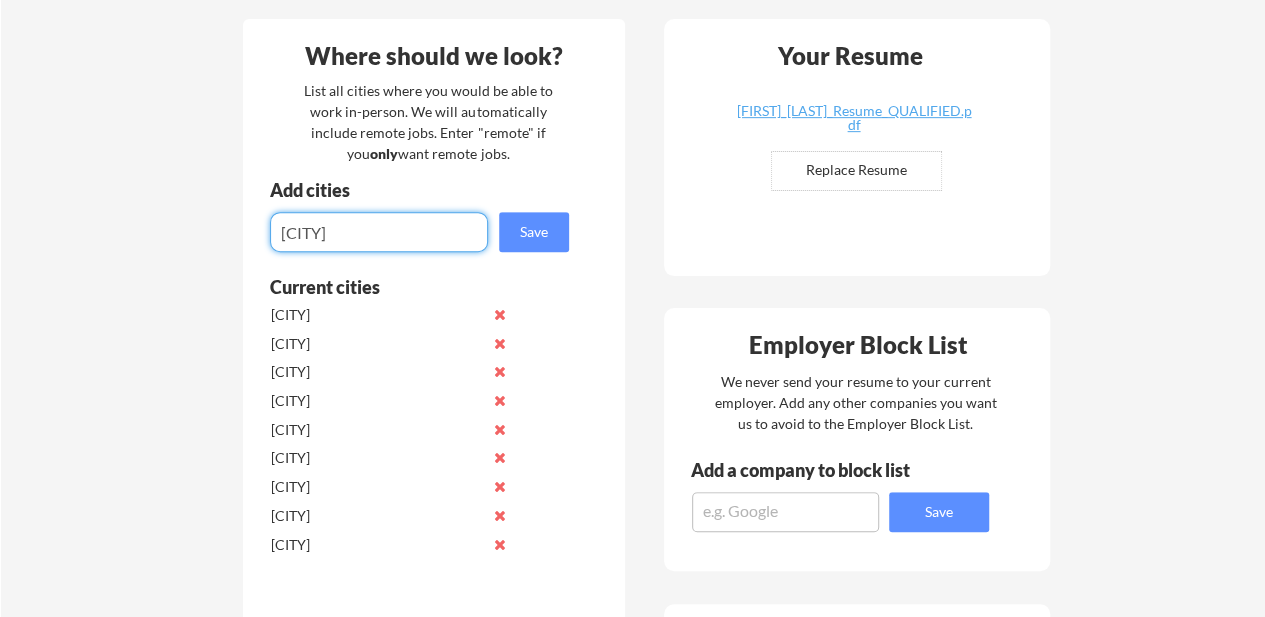 type on "[CITY]" 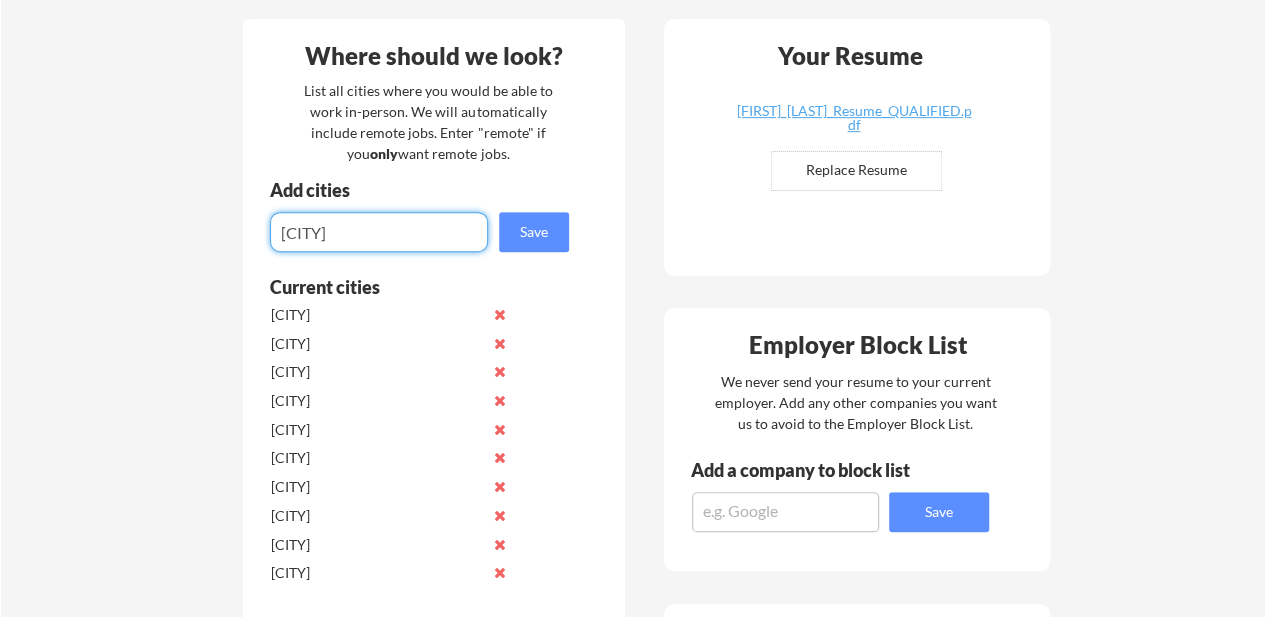 type on "[CITY]" 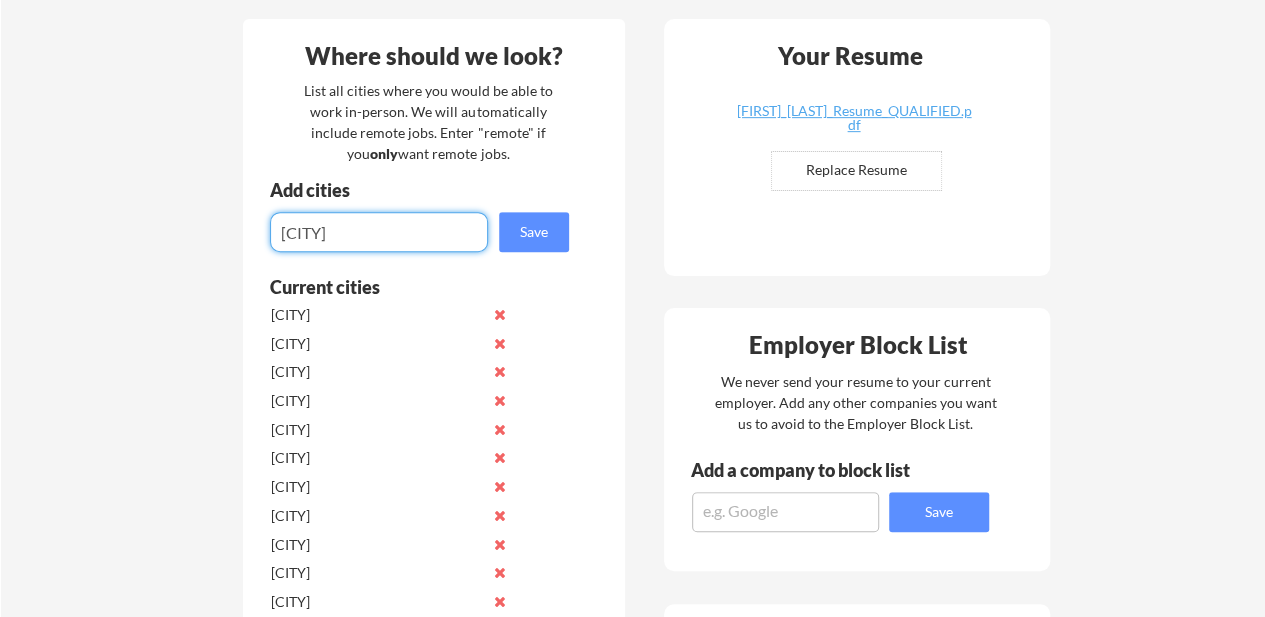type on "[CITY]" 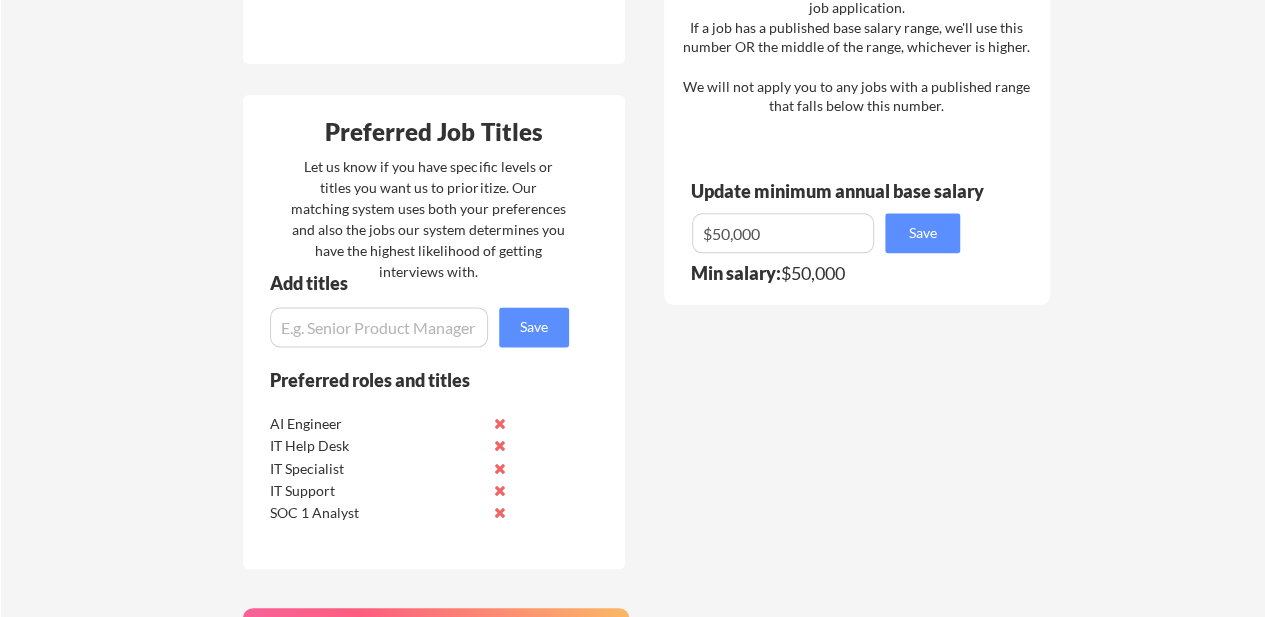 scroll, scrollTop: 1140, scrollLeft: 0, axis: vertical 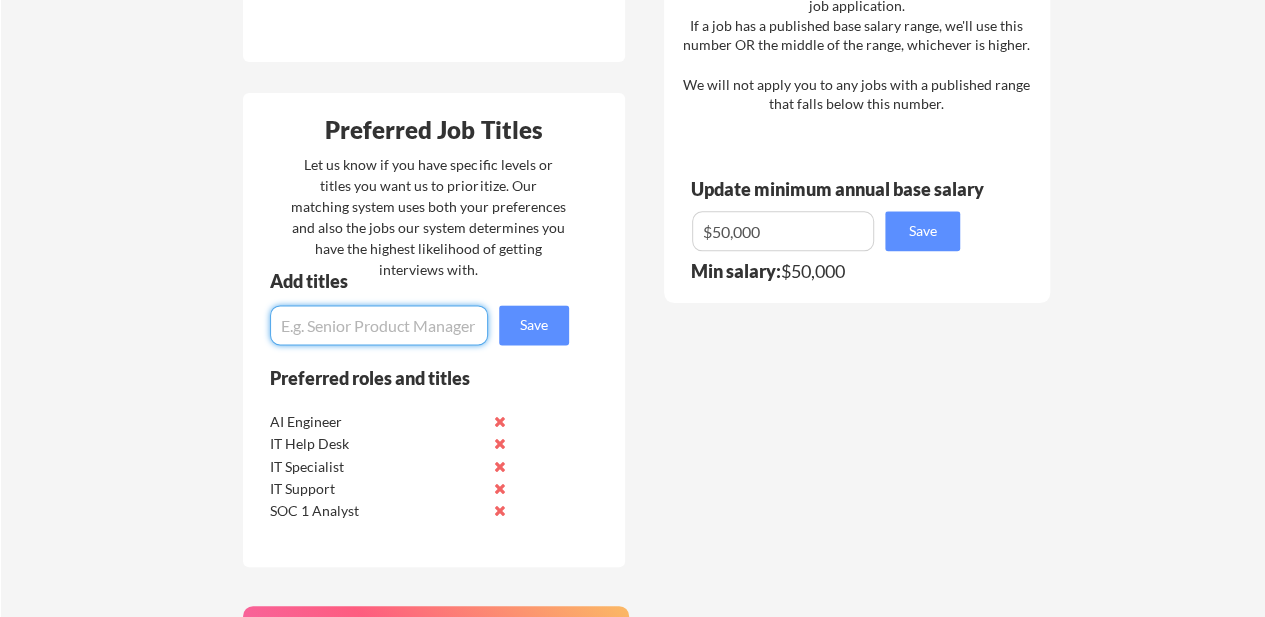 drag, startPoint x: 414, startPoint y: 314, endPoint x: 304, endPoint y: 335, distance: 111.9866 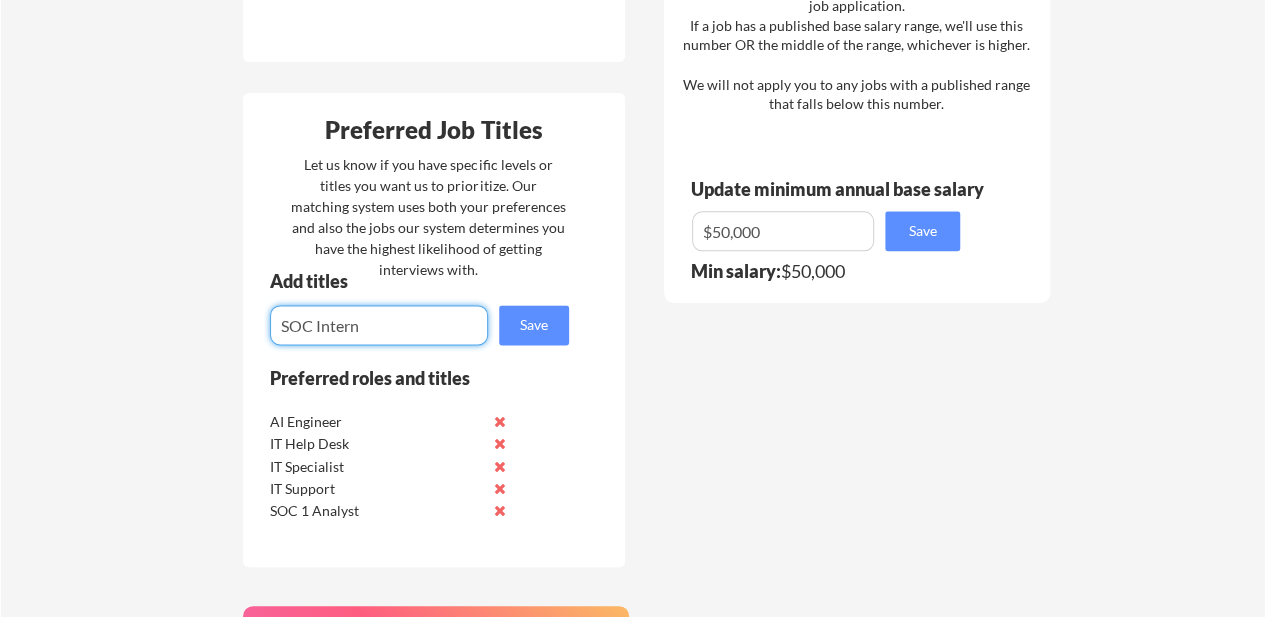 type on "SOC Intern" 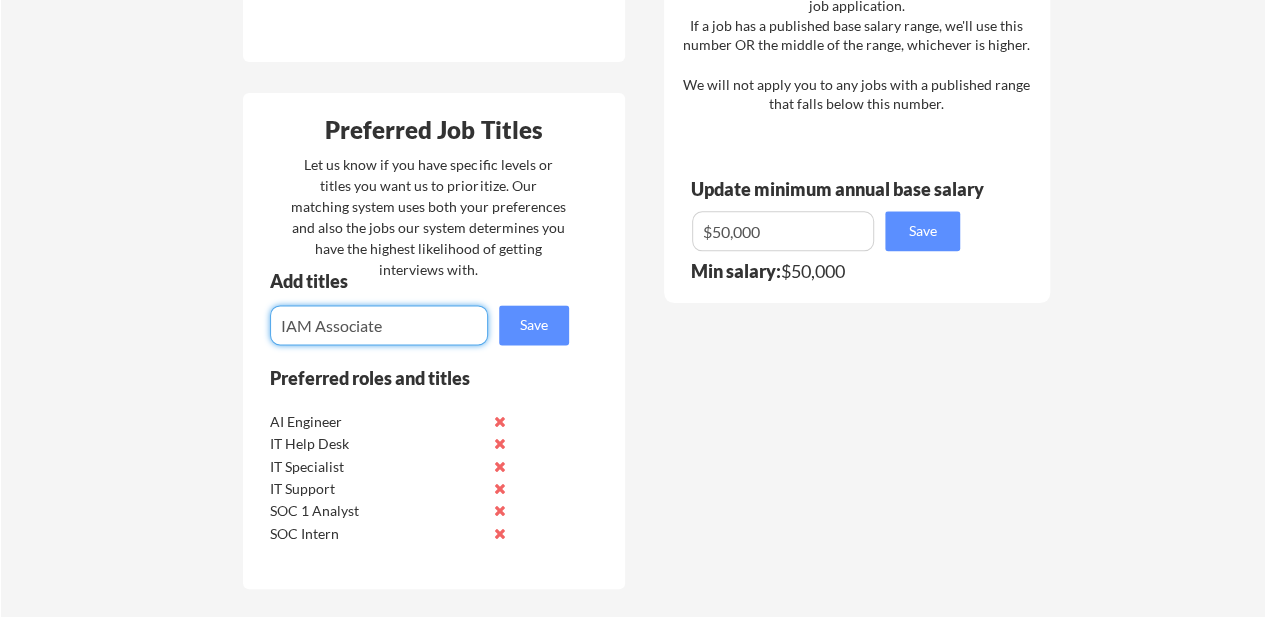 type on "IAM Associate" 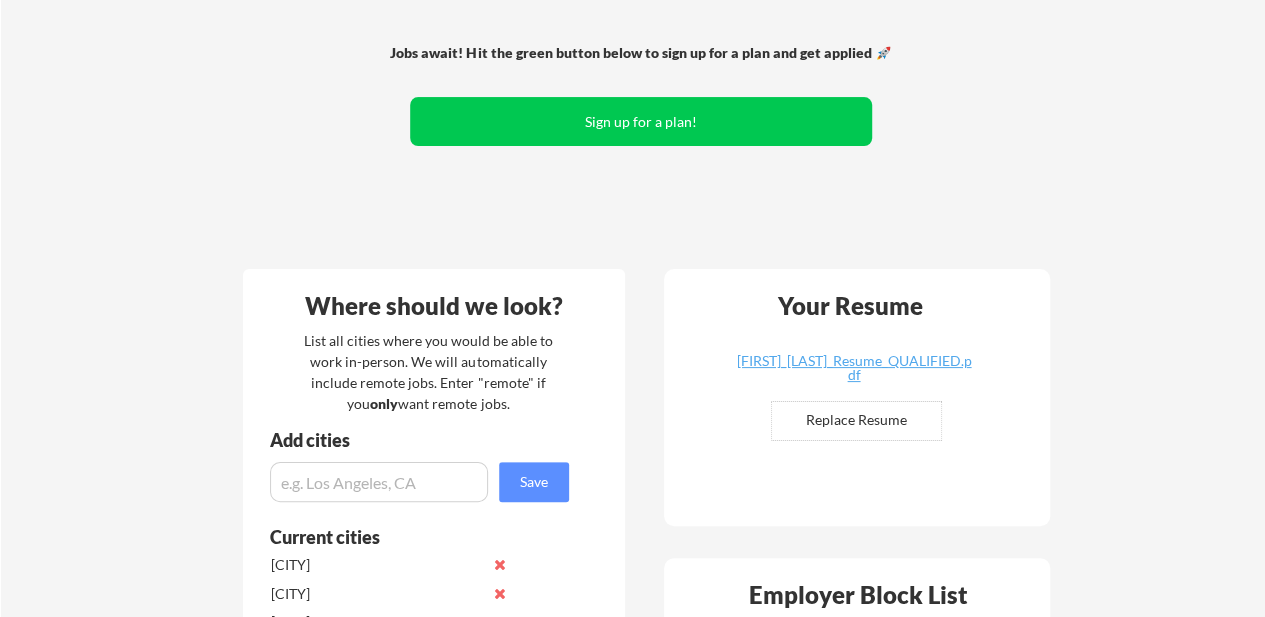 scroll, scrollTop: 180, scrollLeft: 0, axis: vertical 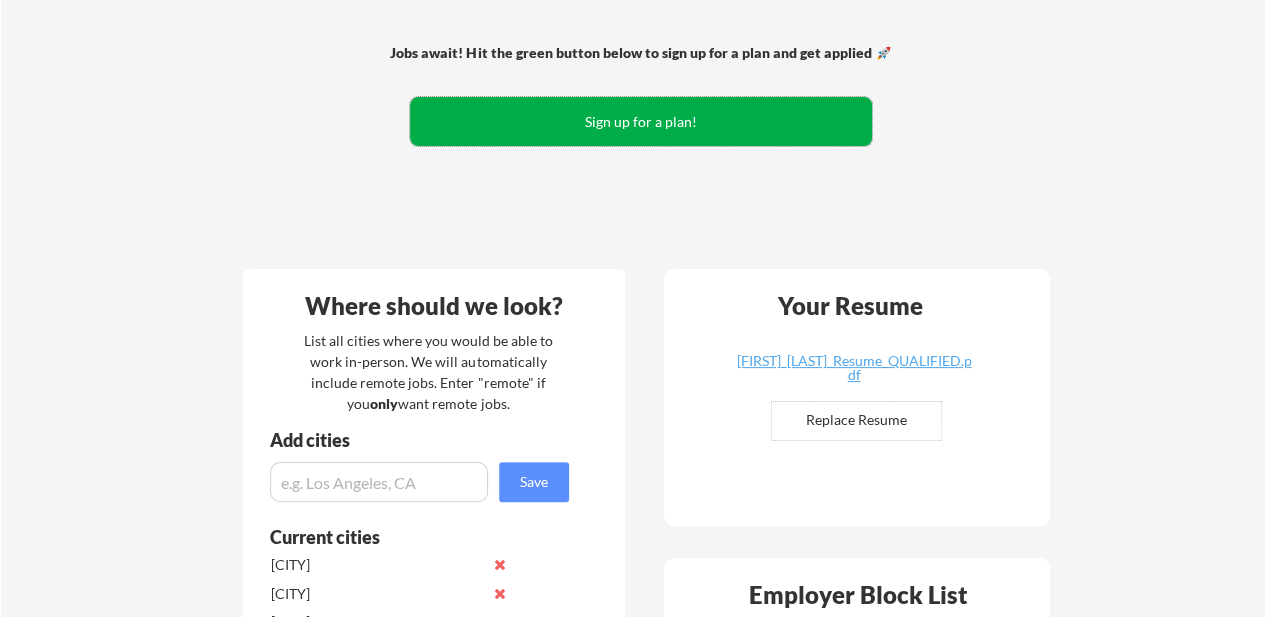 click on "Sign up for a plan!" at bounding box center [641, 121] 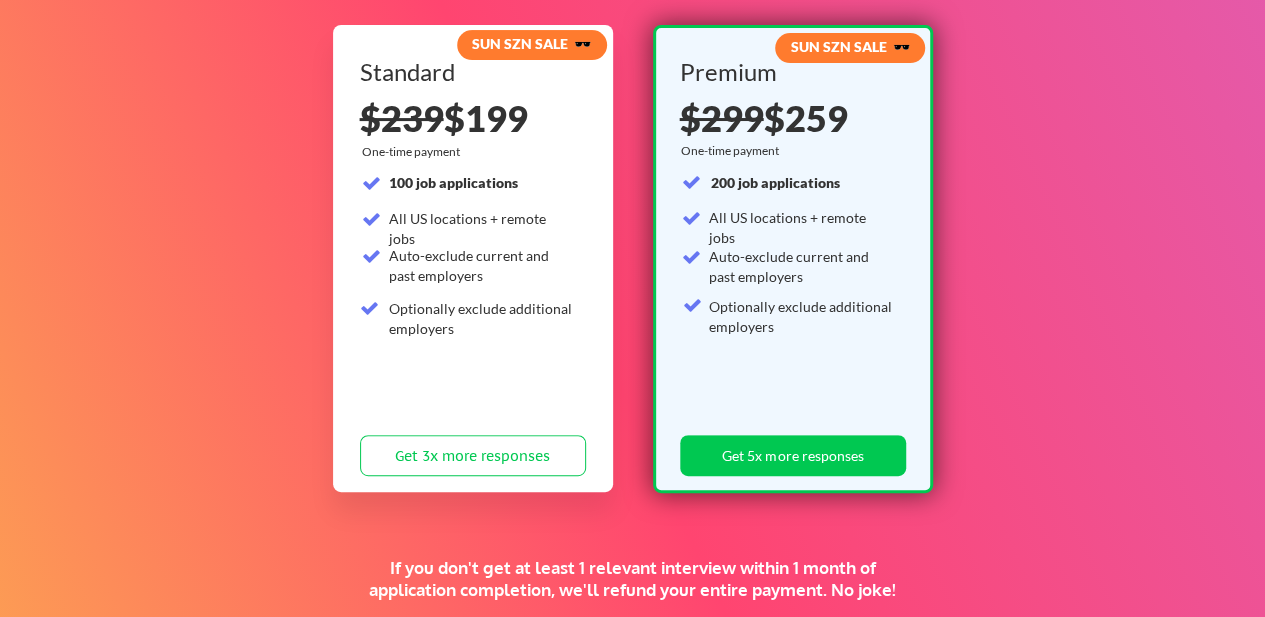scroll, scrollTop: 218, scrollLeft: 0, axis: vertical 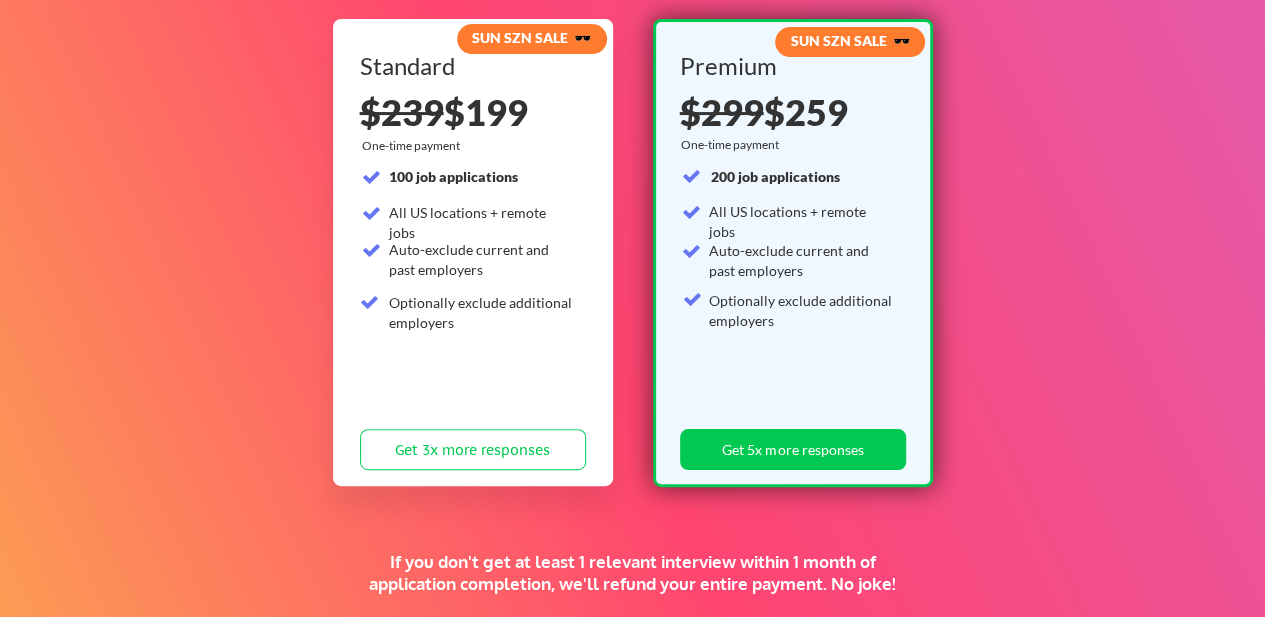 click on "Standard $239  $199 One-time payment 100 job applications All US locations + remote jobs Auto-exclude current and past employers Optionally exclude additional employers
Get 3x more responses" at bounding box center (473, 266) 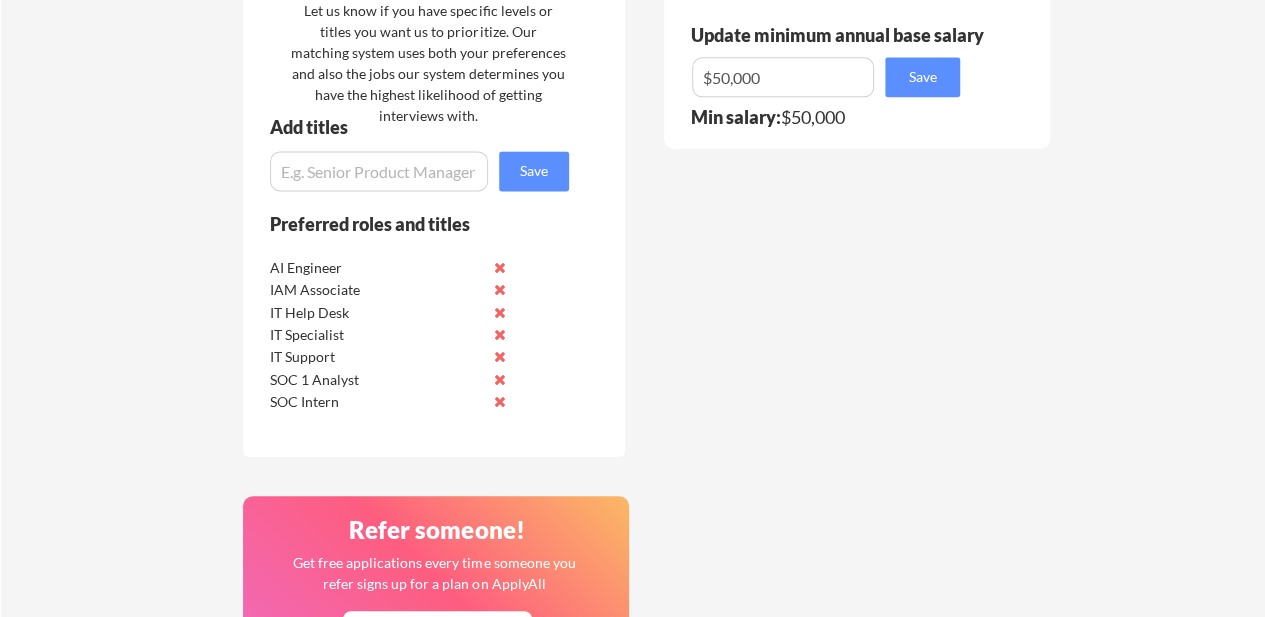 scroll, scrollTop: 1299, scrollLeft: 0, axis: vertical 